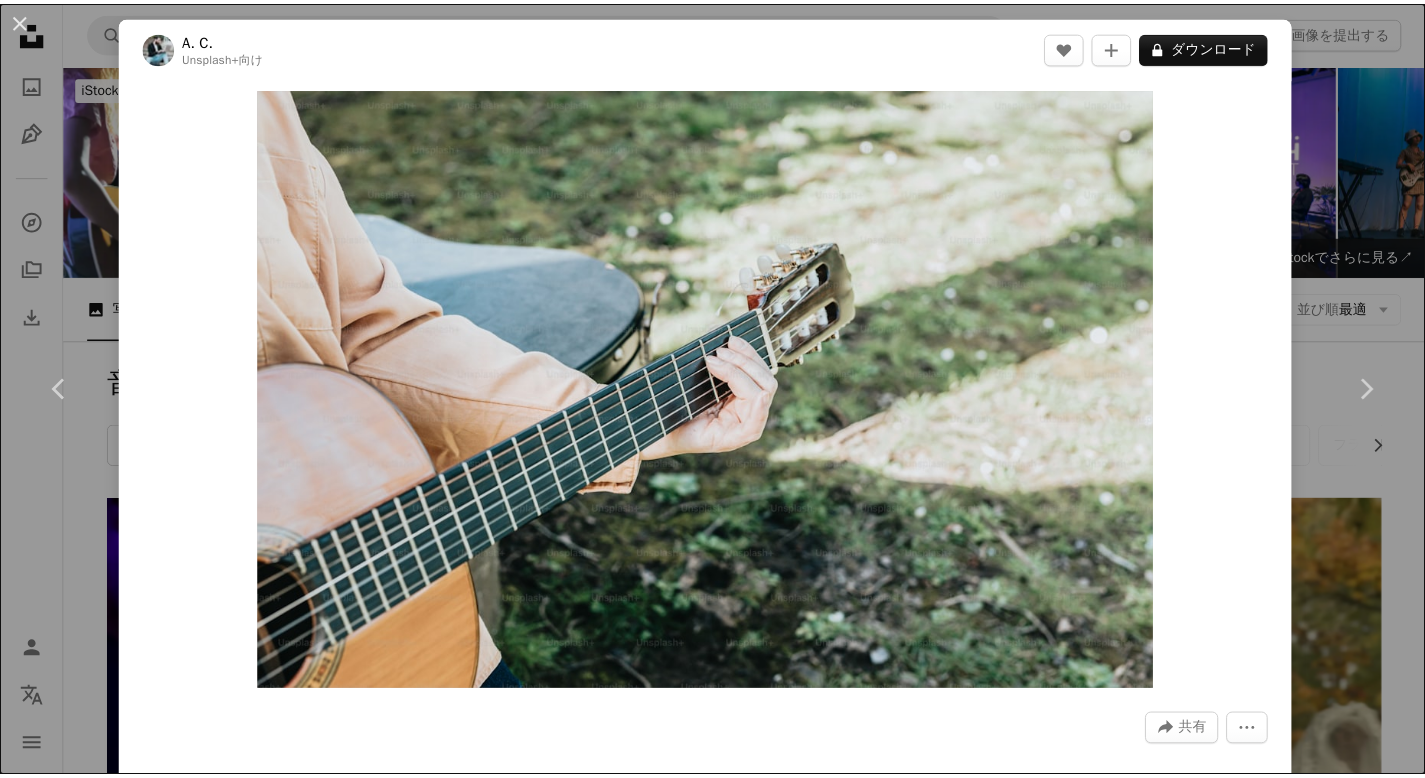 scroll, scrollTop: 12276, scrollLeft: 0, axis: vertical 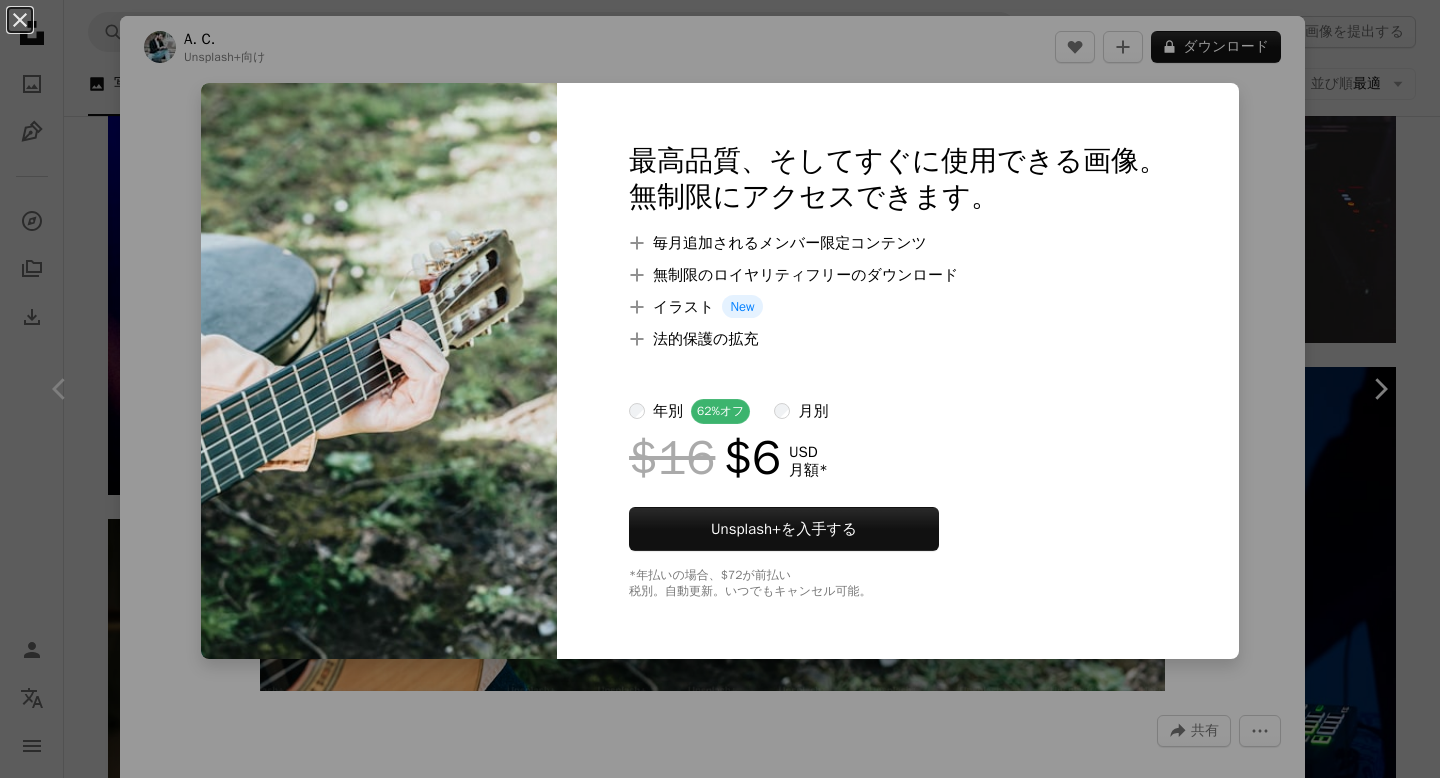 click on "An X shape 最高品質、そしてすぐに使用できる画像。 無制限にアクセスできます。 A plus sign 毎月追加されるメンバー限定コンテンツ A plus sign 無制限のロイヤリティフリーのダウンロード A plus sign イラスト  New A plus sign 法的保護の拡充 年別 62% オフ 月別 $16   $6 USD 月額 * Unsplash+ を入手する *年払いの場合、 $72 が前払い 税別。自動更新。いつでもキャンセル可能。" at bounding box center (720, 389) 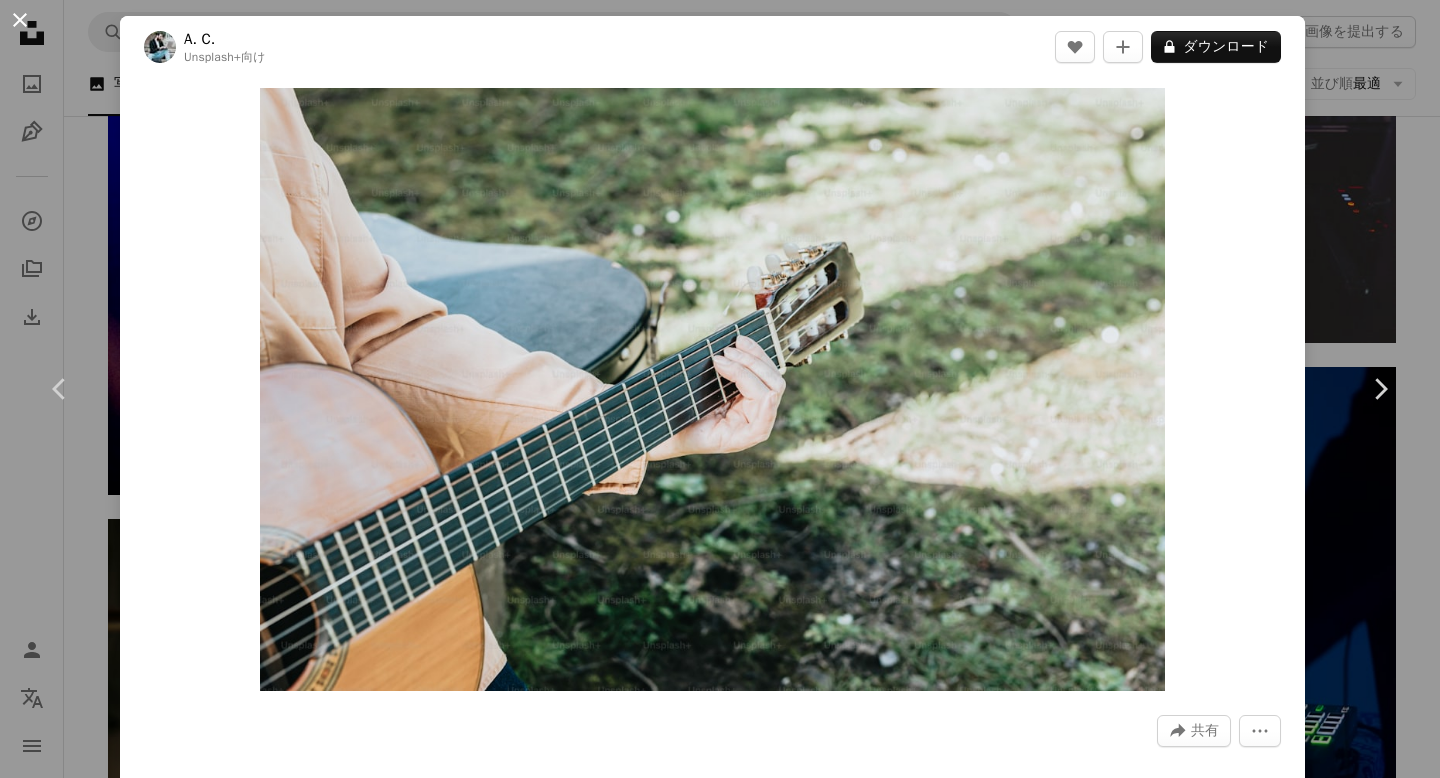 click on "An X shape" at bounding box center (20, 20) 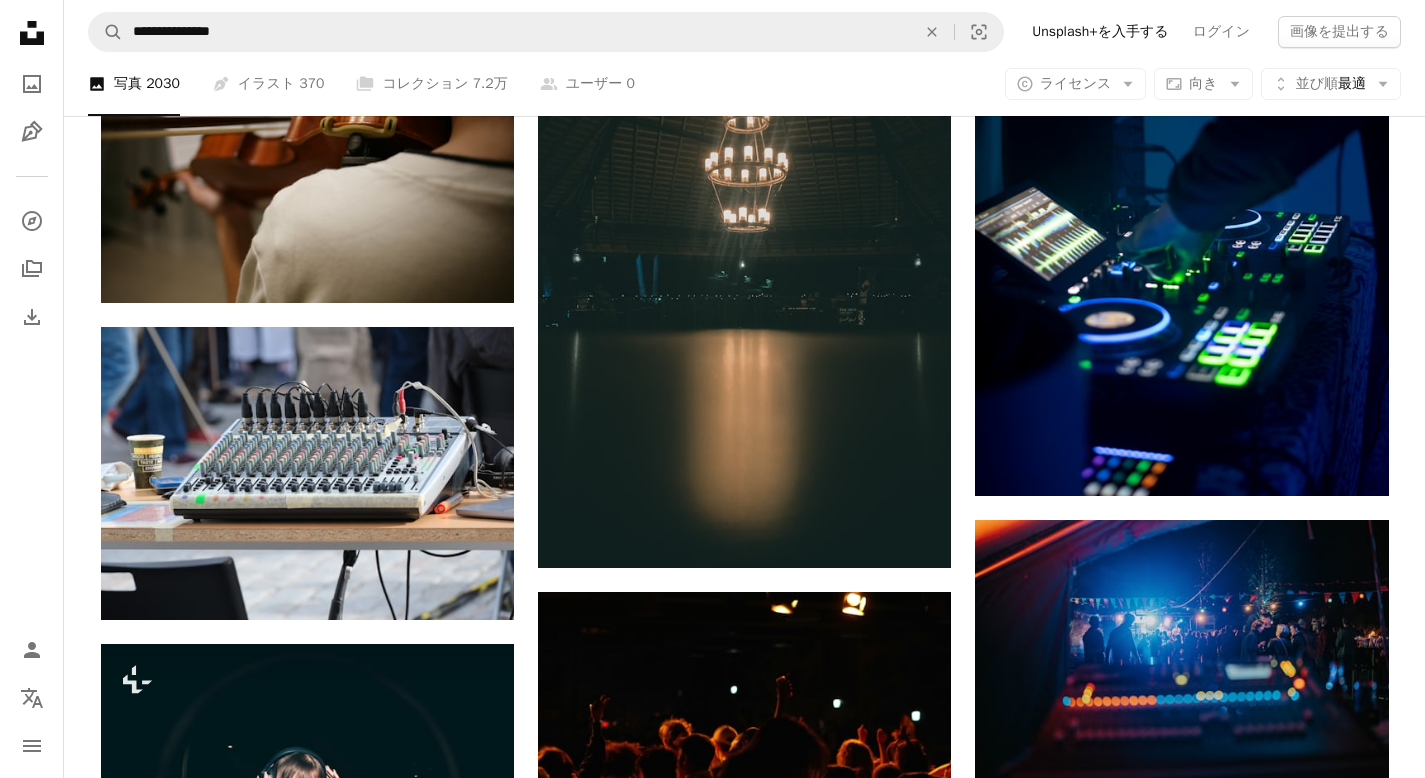 scroll, scrollTop: 12987, scrollLeft: 0, axis: vertical 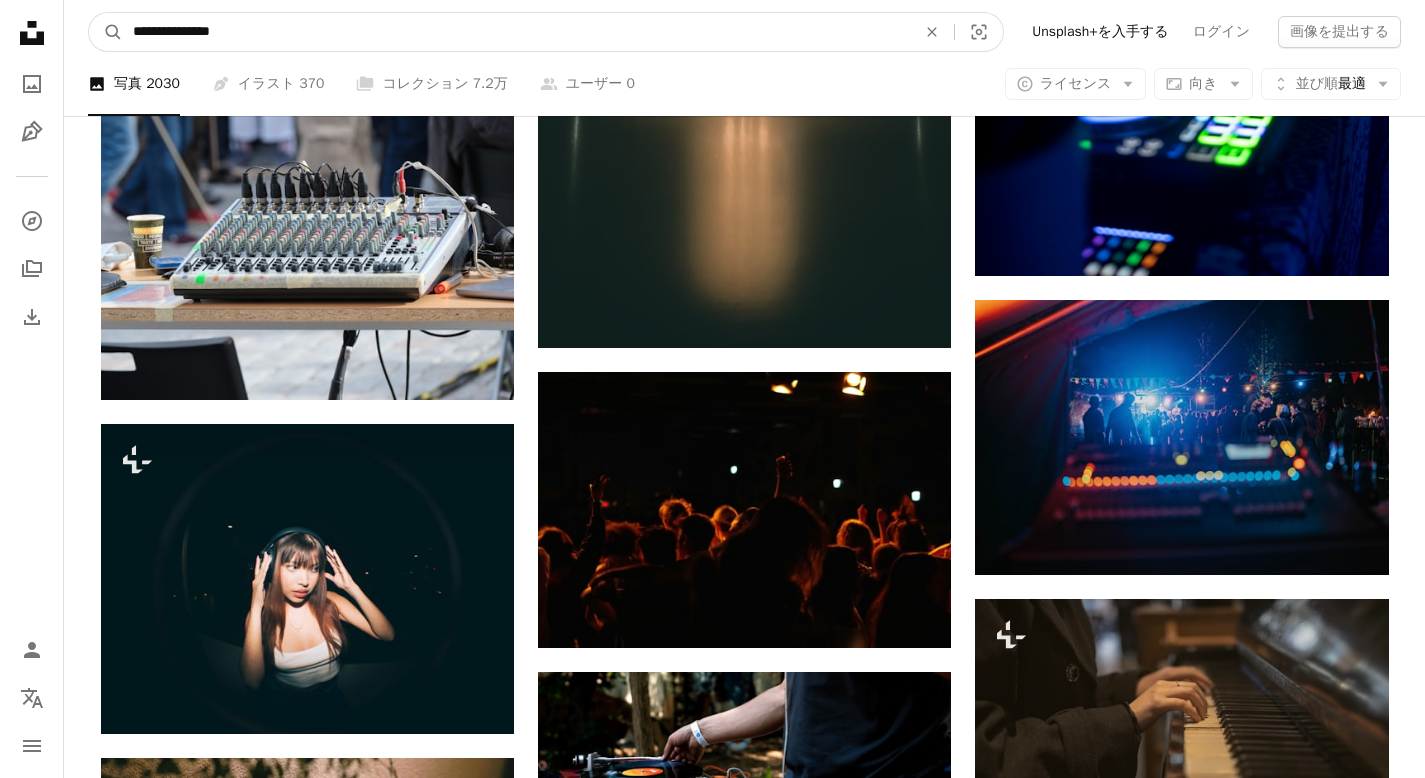 click on "**********" at bounding box center [516, 32] 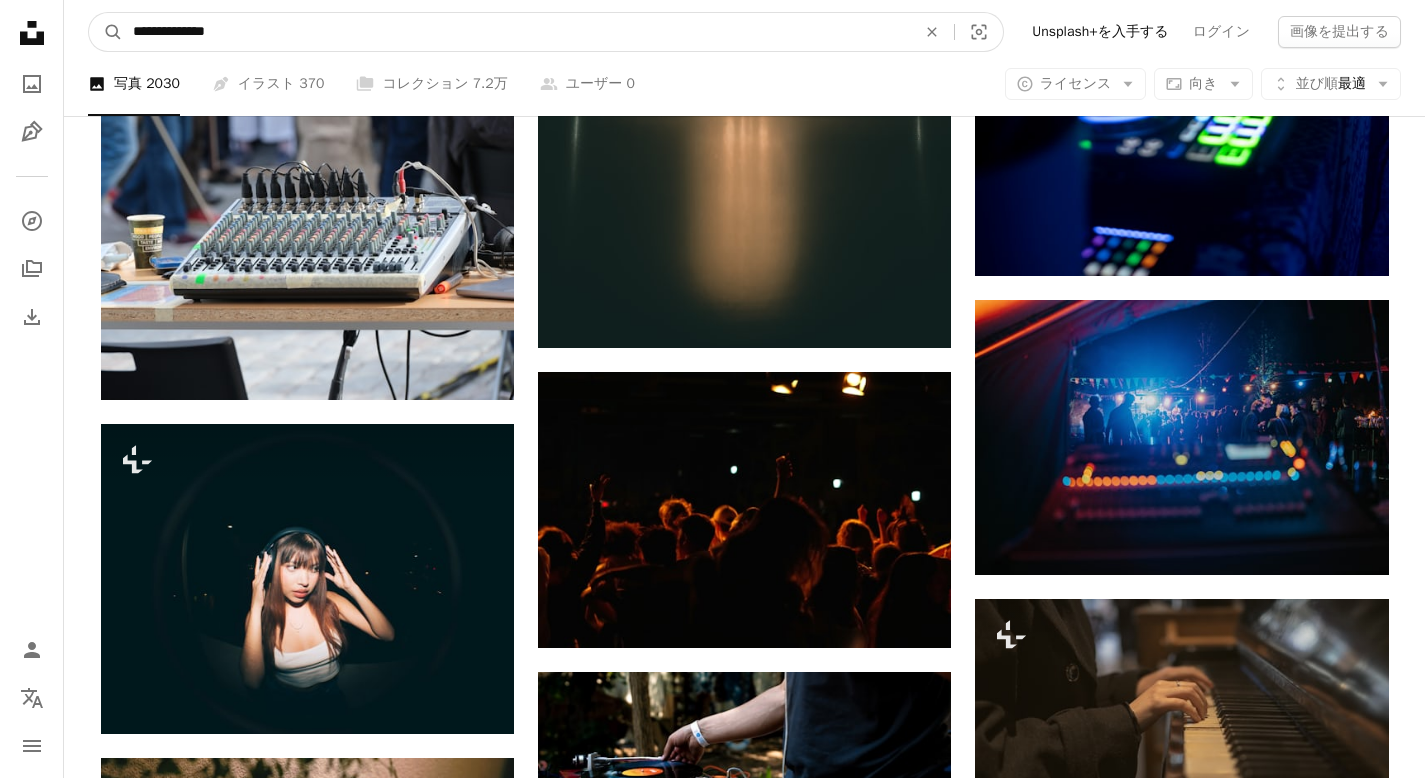 type on "**********" 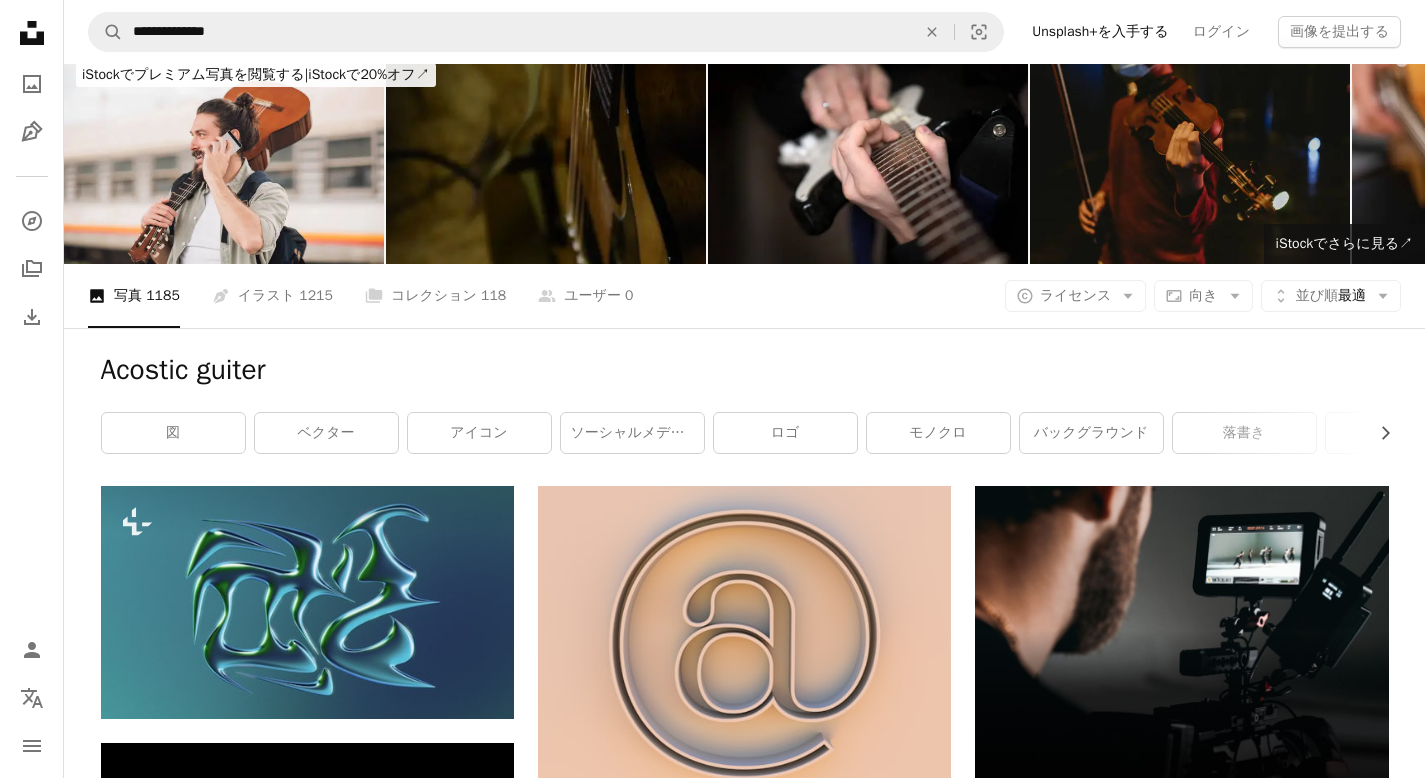 scroll, scrollTop: 0, scrollLeft: 0, axis: both 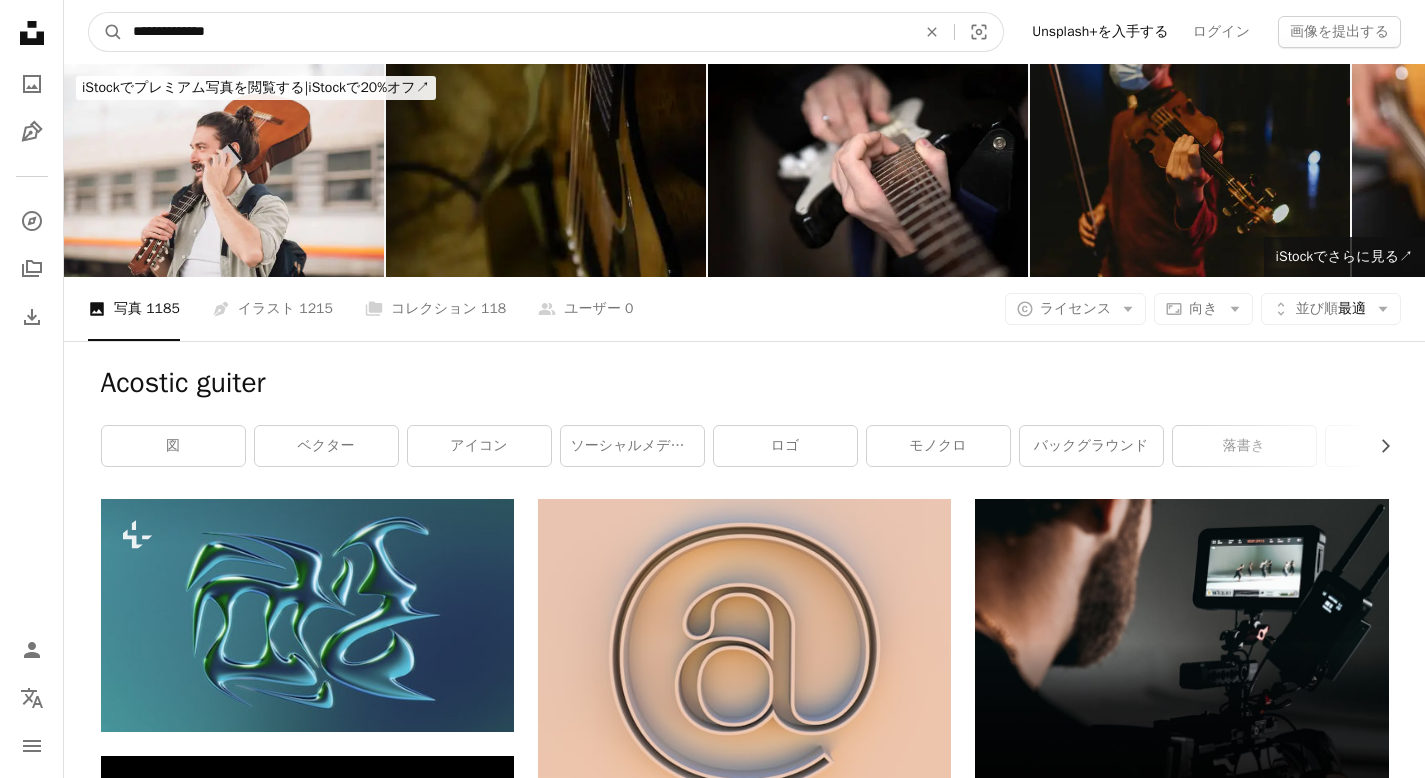 drag, startPoint x: 232, startPoint y: 32, endPoint x: 4, endPoint y: 31, distance: 228.0022 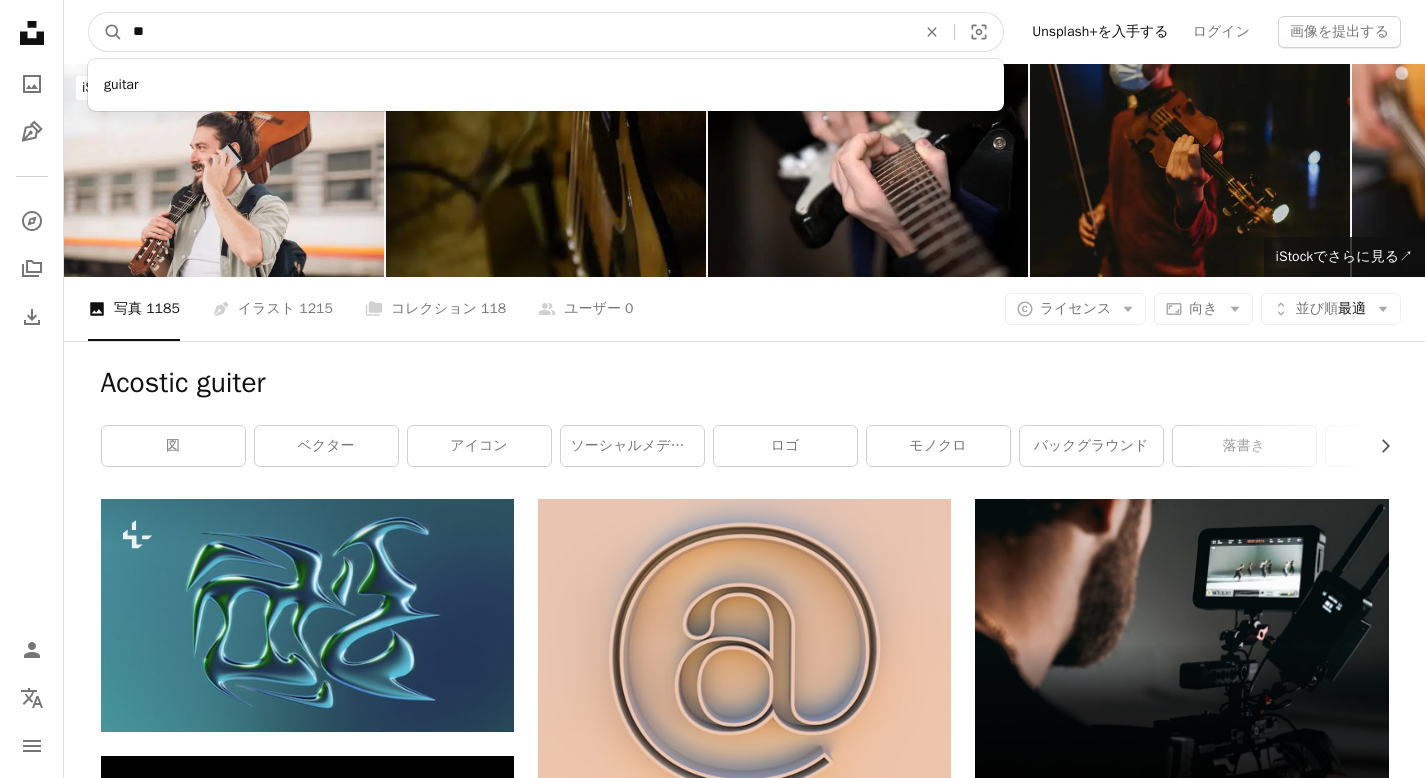type on "*" 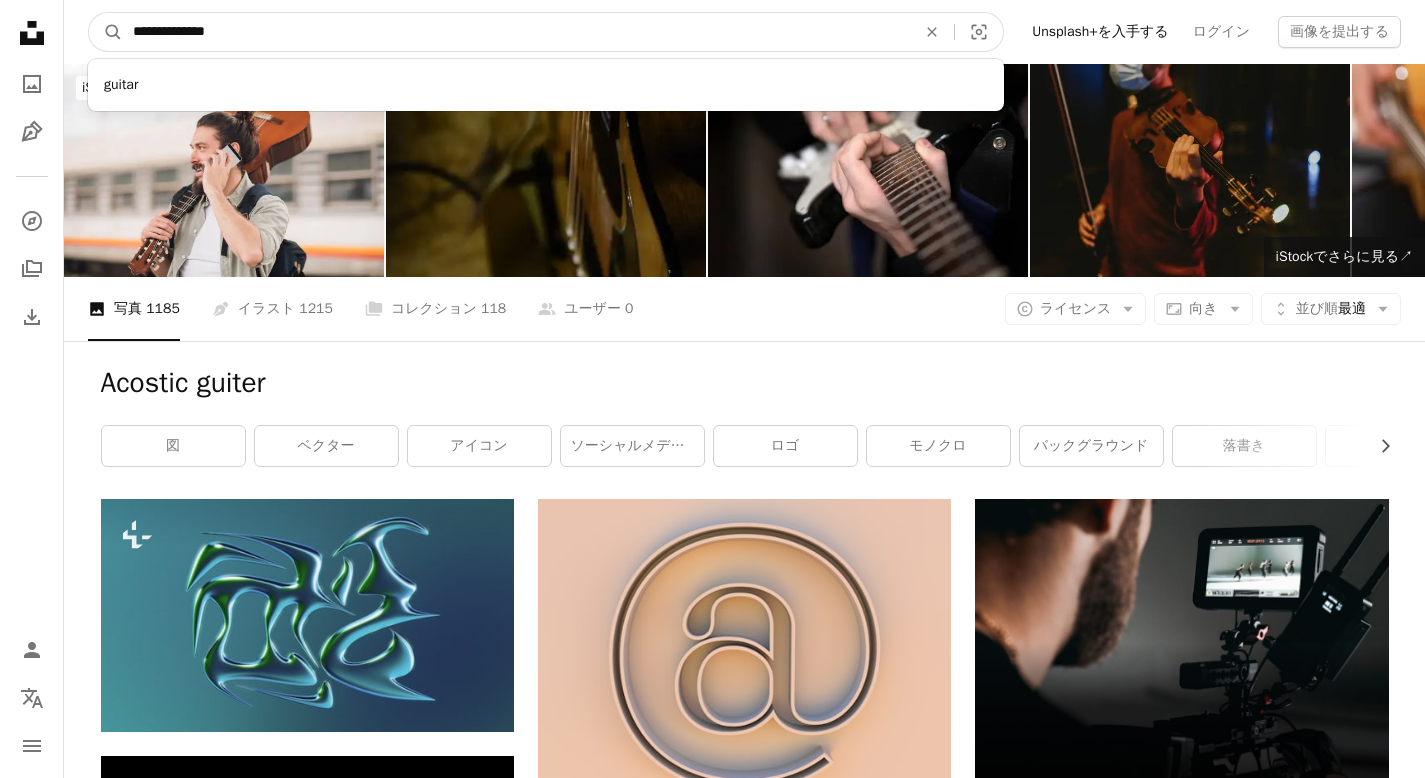 type on "**********" 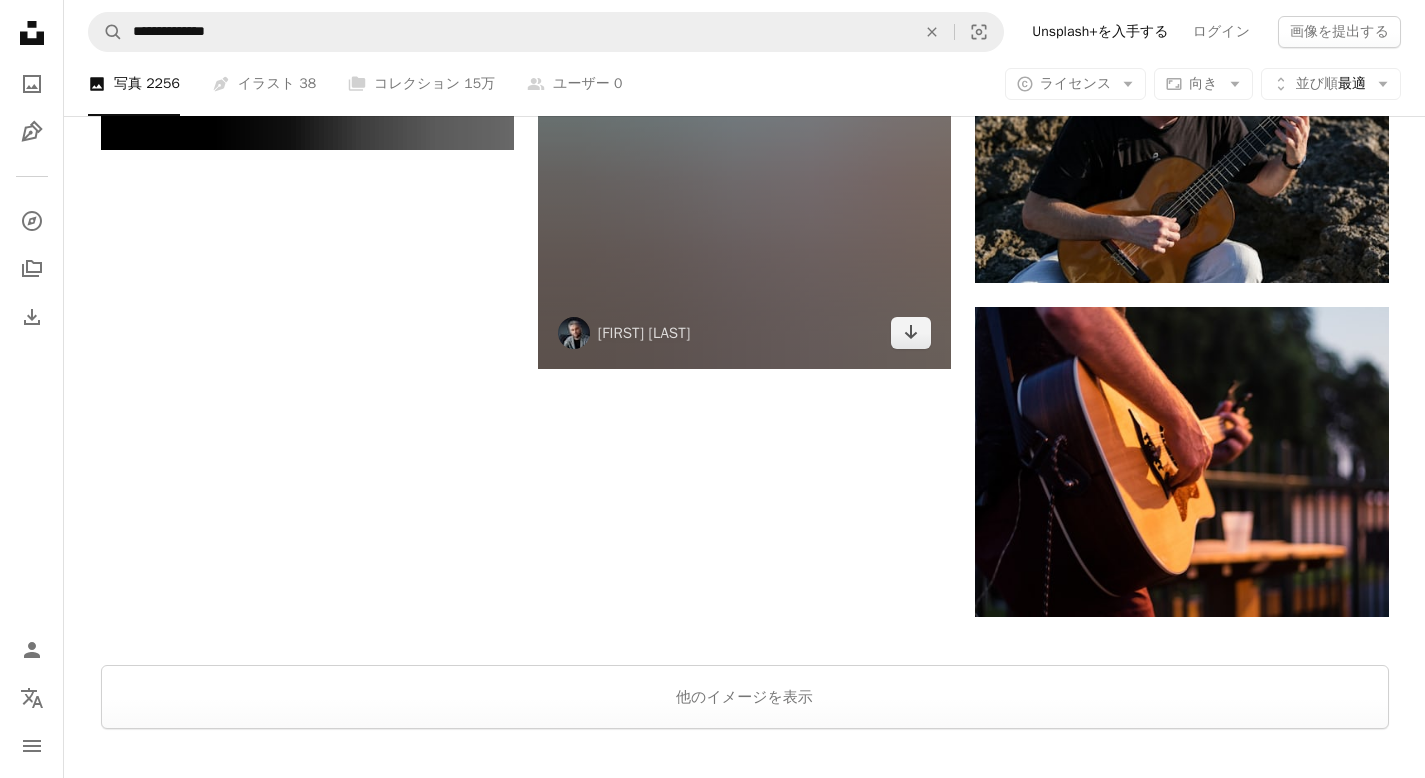 scroll, scrollTop: 3776, scrollLeft: 0, axis: vertical 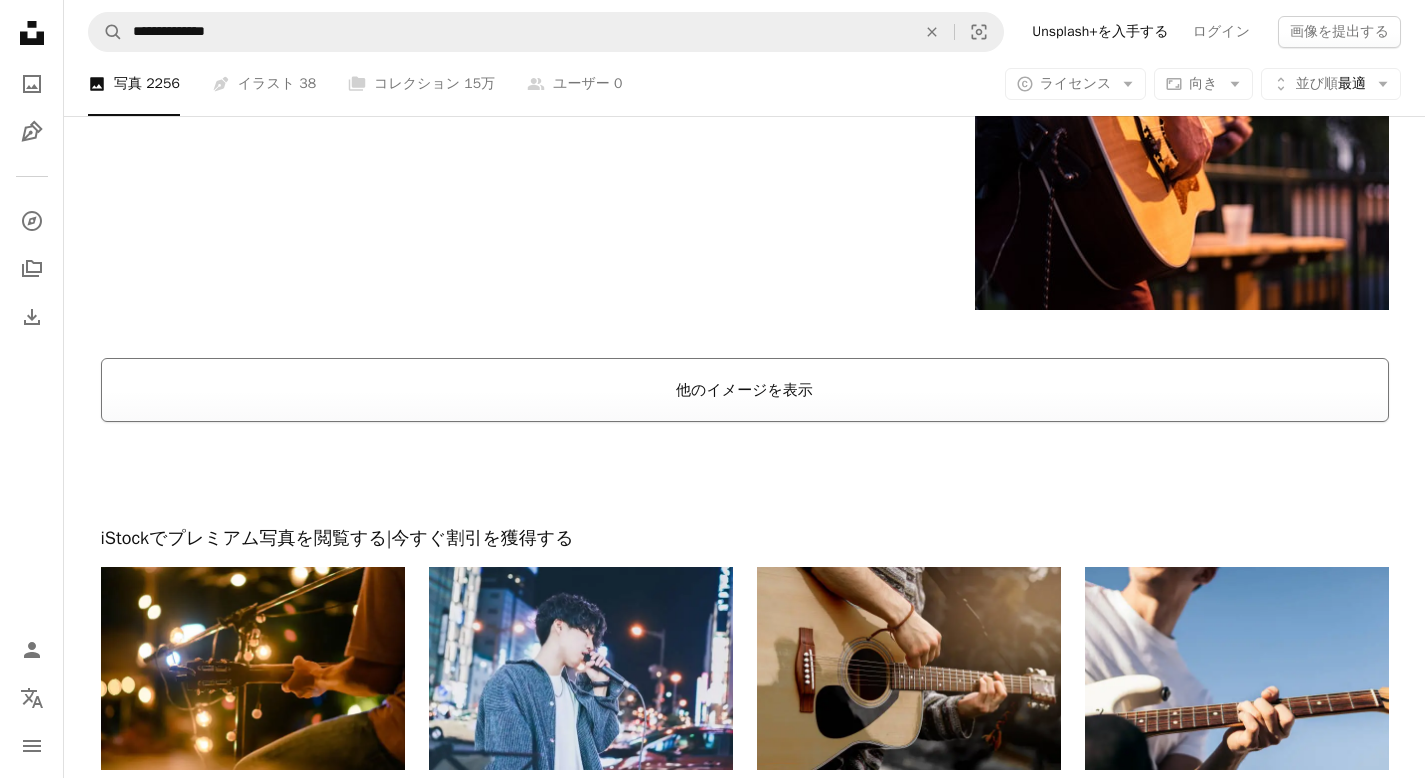 click on "他のイメージを表示" at bounding box center [745, 390] 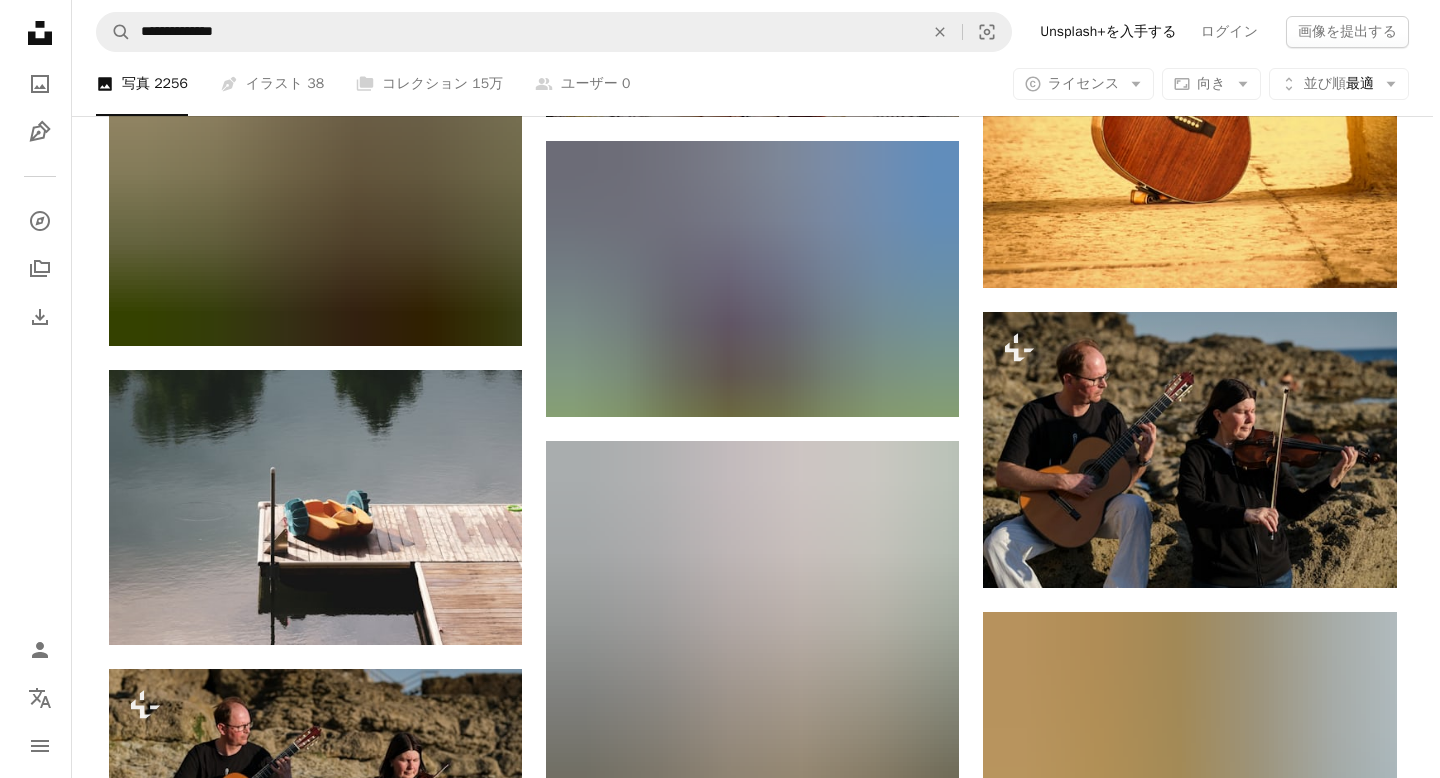 scroll, scrollTop: 14339, scrollLeft: 0, axis: vertical 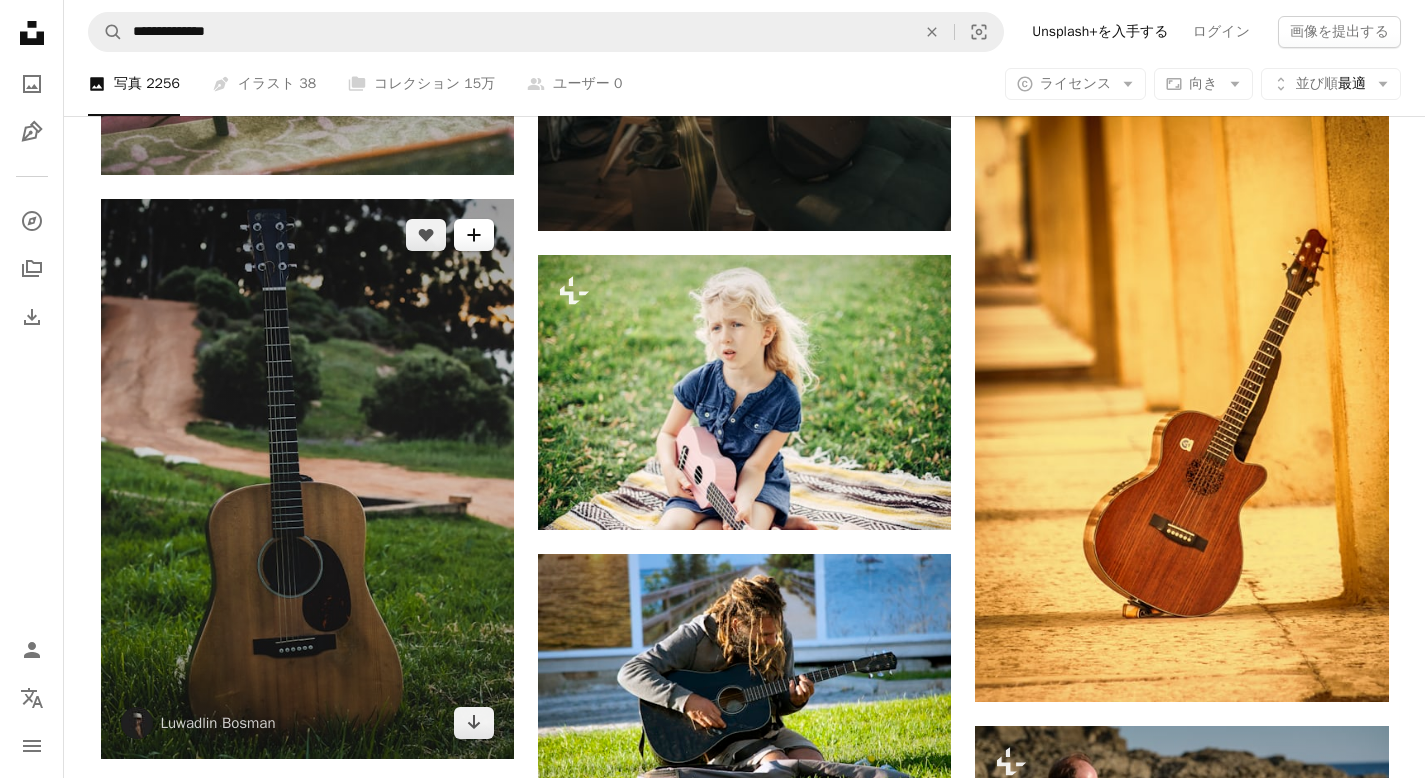 click on "A plus sign" 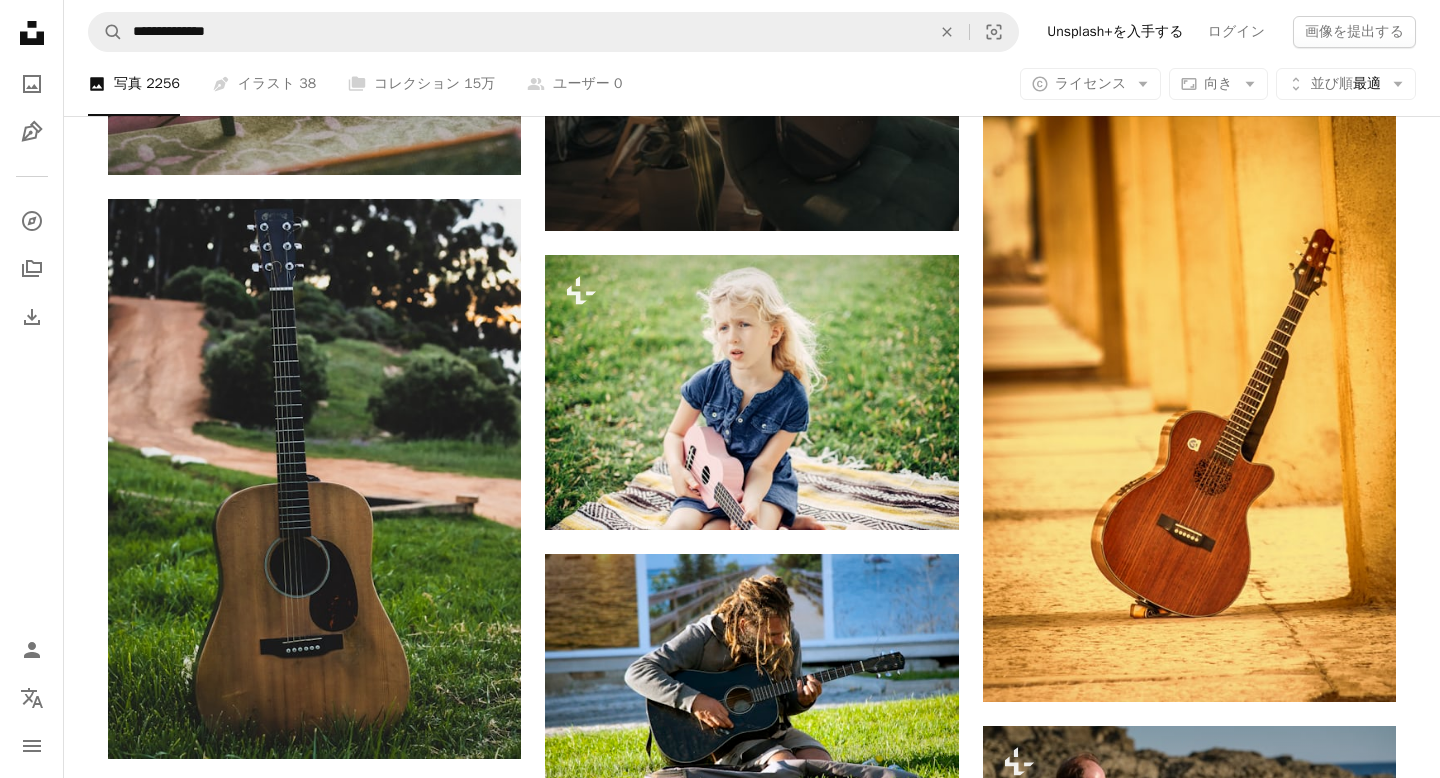 click on "ログイン" at bounding box center [982, 5905] 